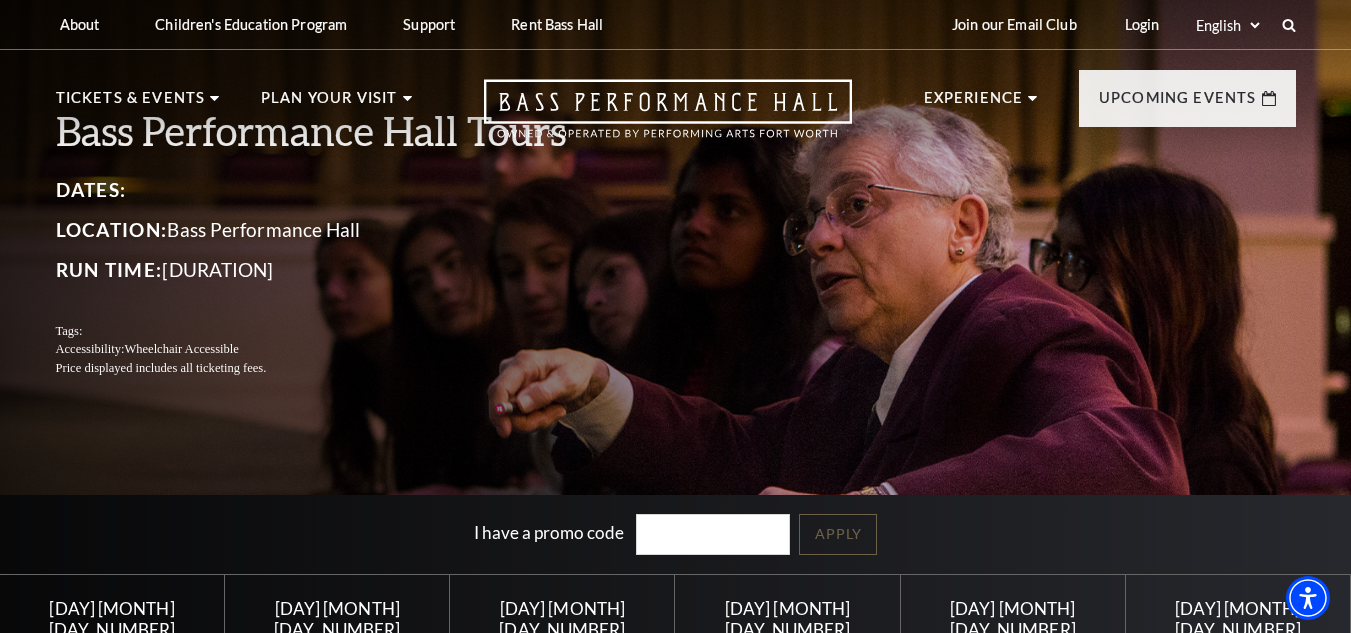 scroll, scrollTop: 0, scrollLeft: 0, axis: both 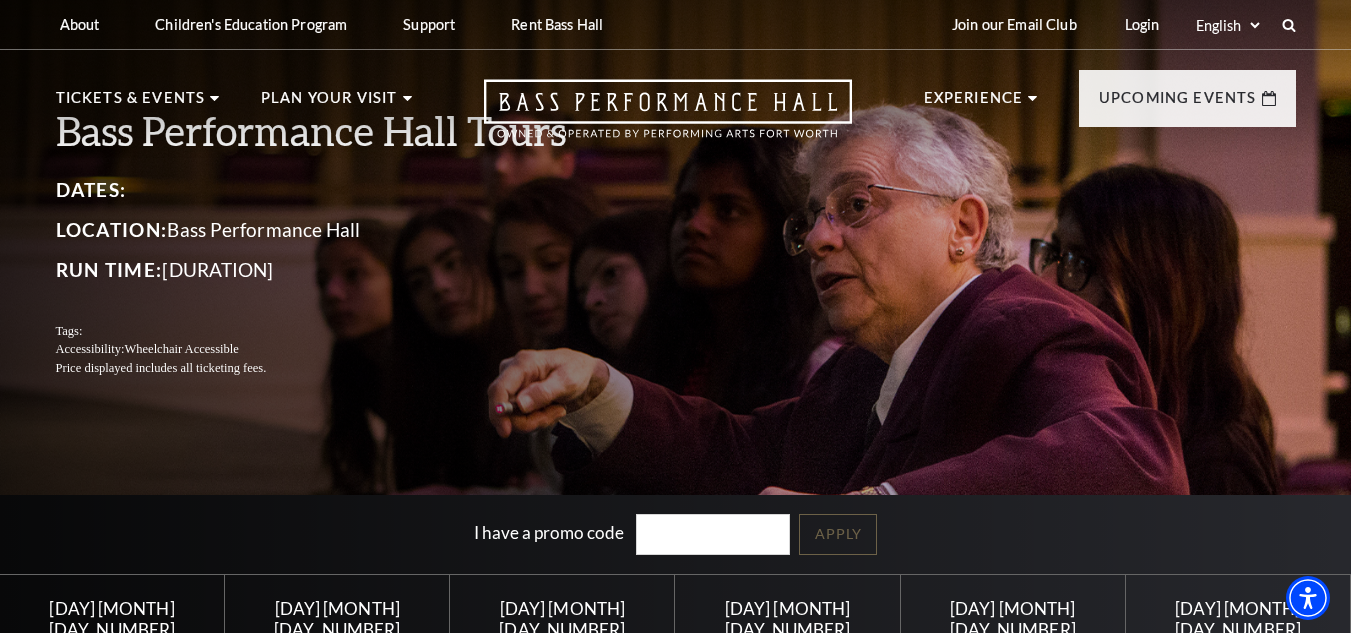 click on "Bass Performance Hall Tours
Dates:
Location:  Bass Performance Hall
Run Time:  1 hour 15 minutes
Tags:
Accessibility:  Wheelchair Accessible
Price displayed includes all ticketing fees.
I have a promo code     Apply
Select a Performance
Saturday September 20  |  10:30AM
Tickets starting at $0
|  10:30AM | | |" at bounding box center (675, 398) 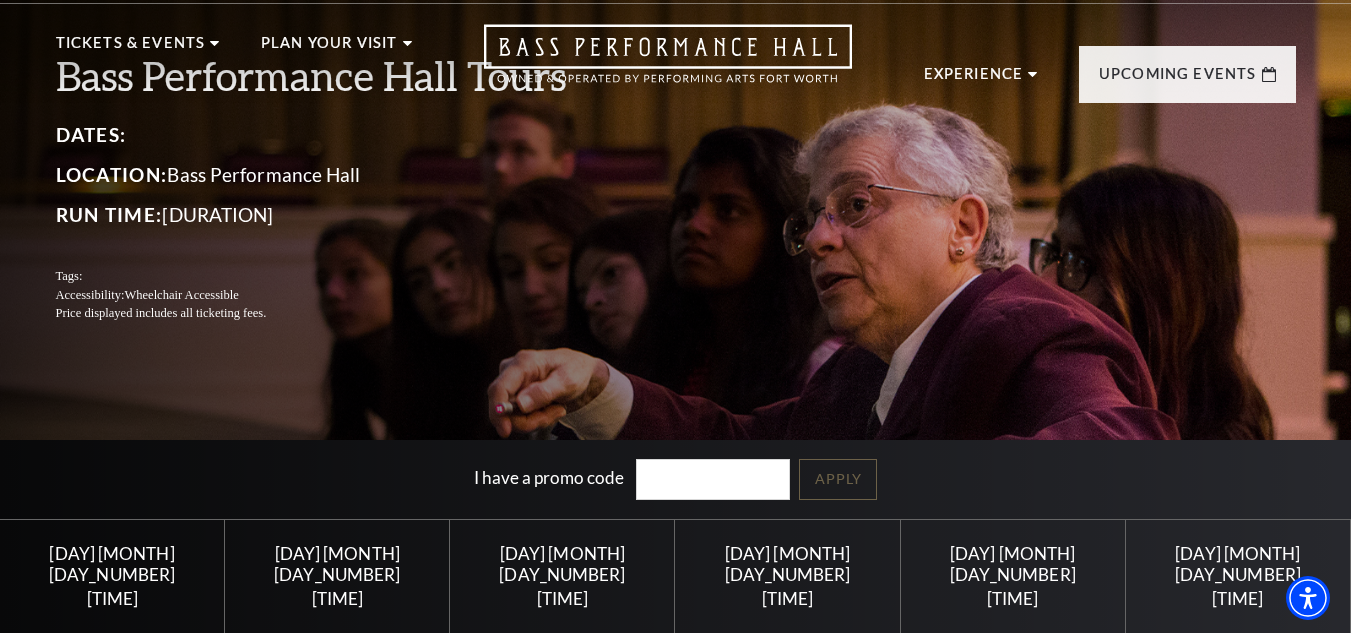 scroll, scrollTop: 6, scrollLeft: 0, axis: vertical 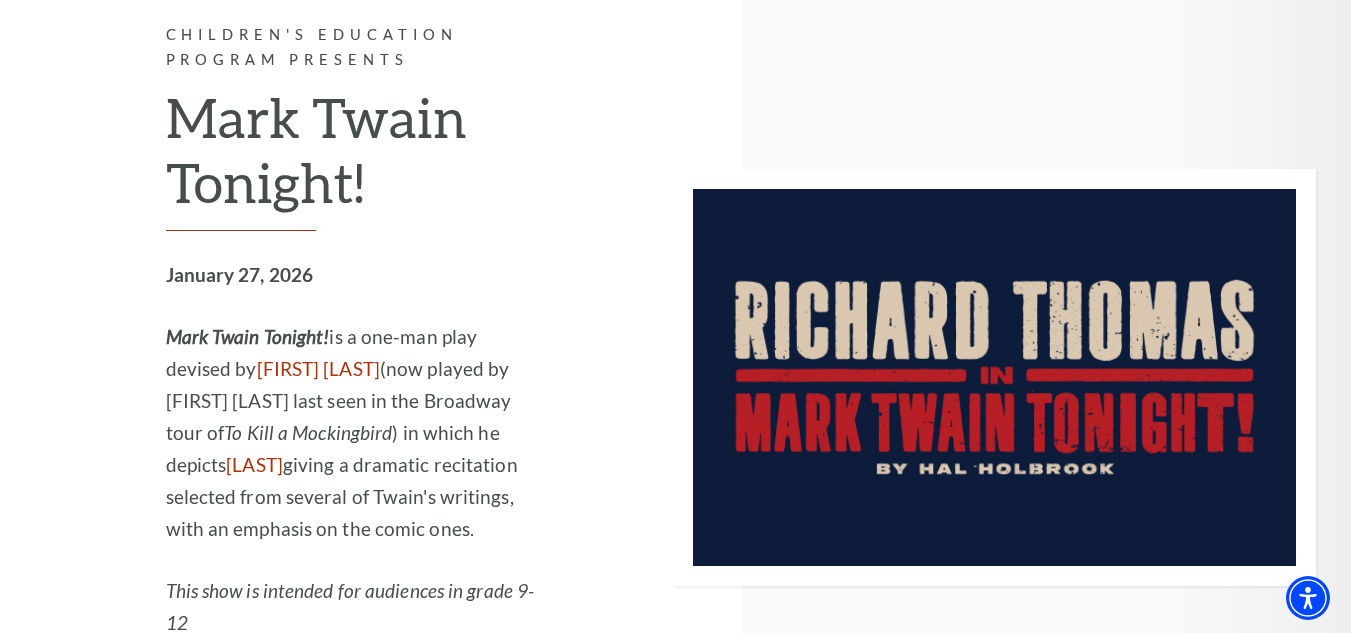 click at bounding box center [929, -4282] 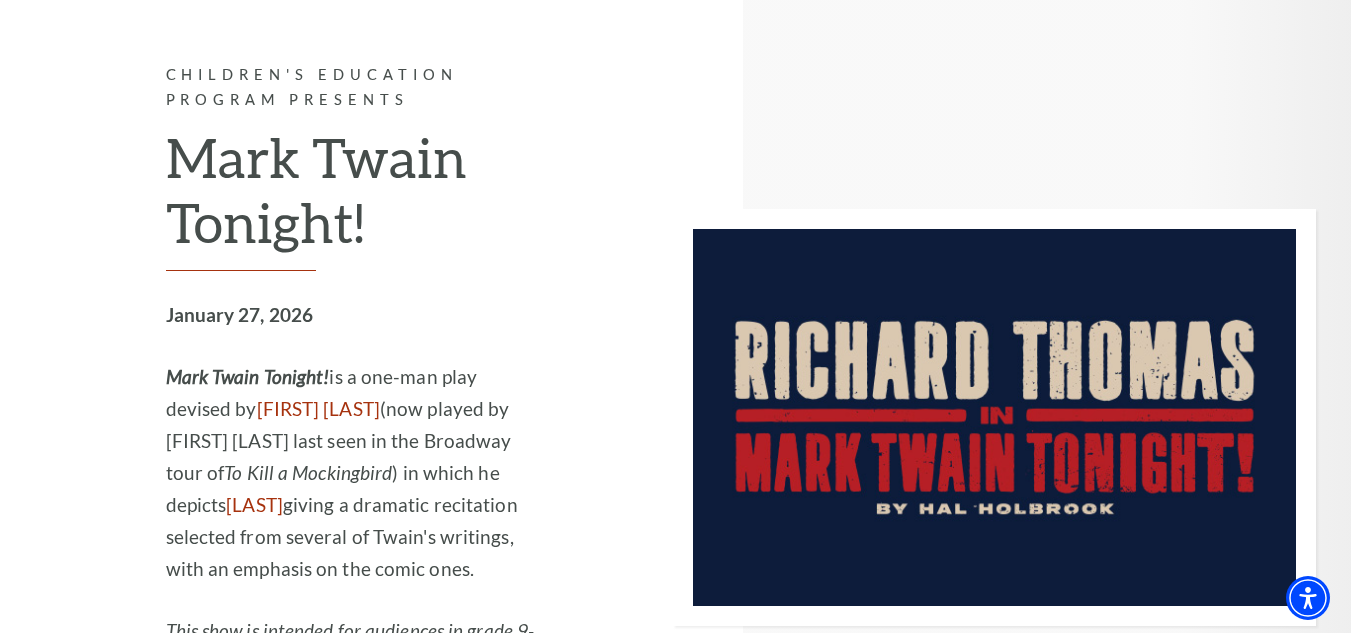 scroll, scrollTop: 7920, scrollLeft: 0, axis: vertical 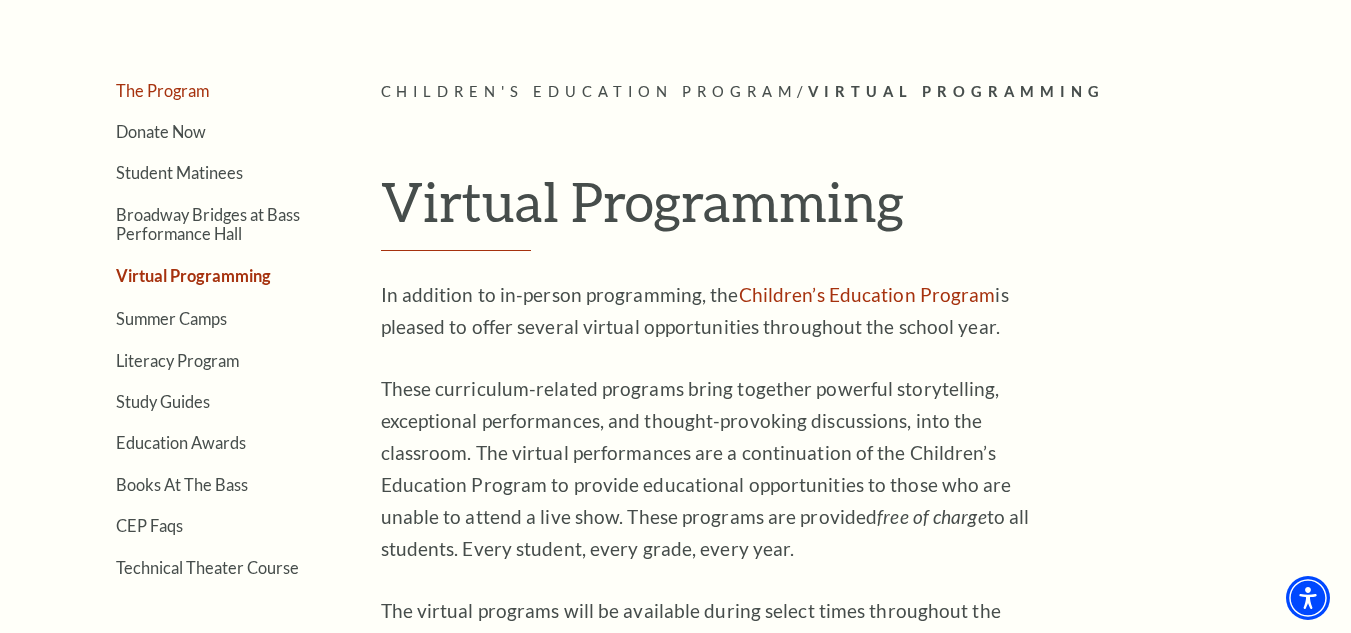 click on "The Program" at bounding box center [162, 90] 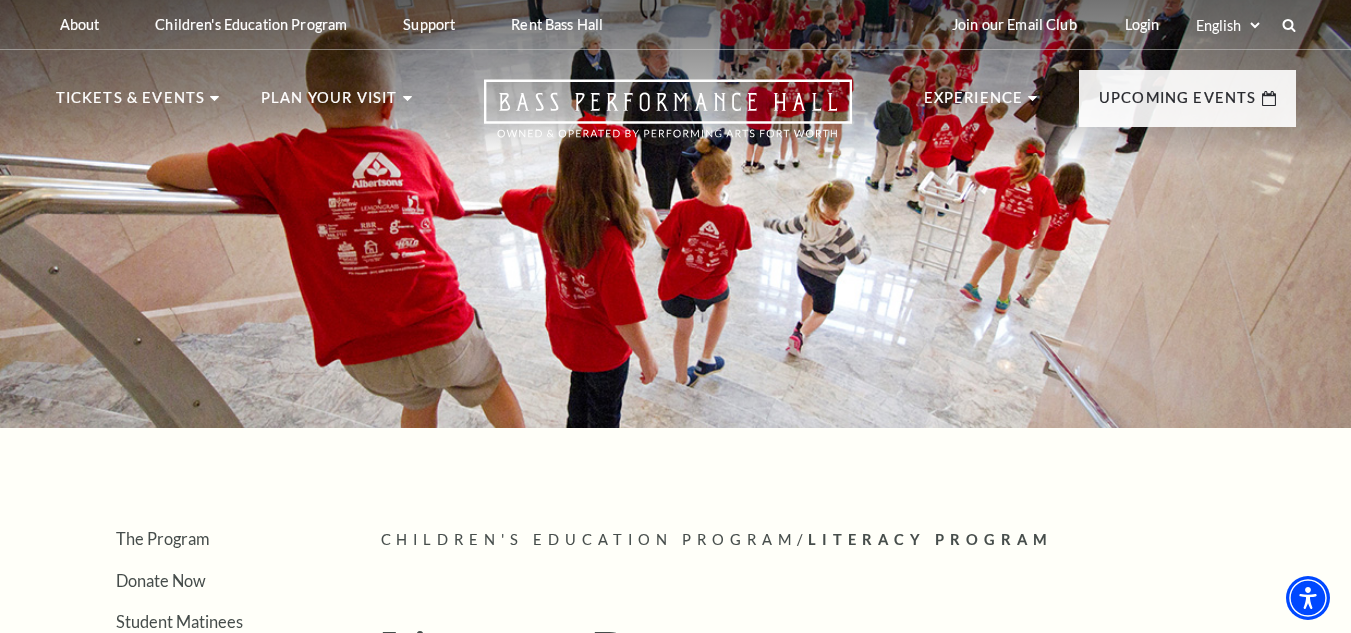 scroll, scrollTop: 0, scrollLeft: 0, axis: both 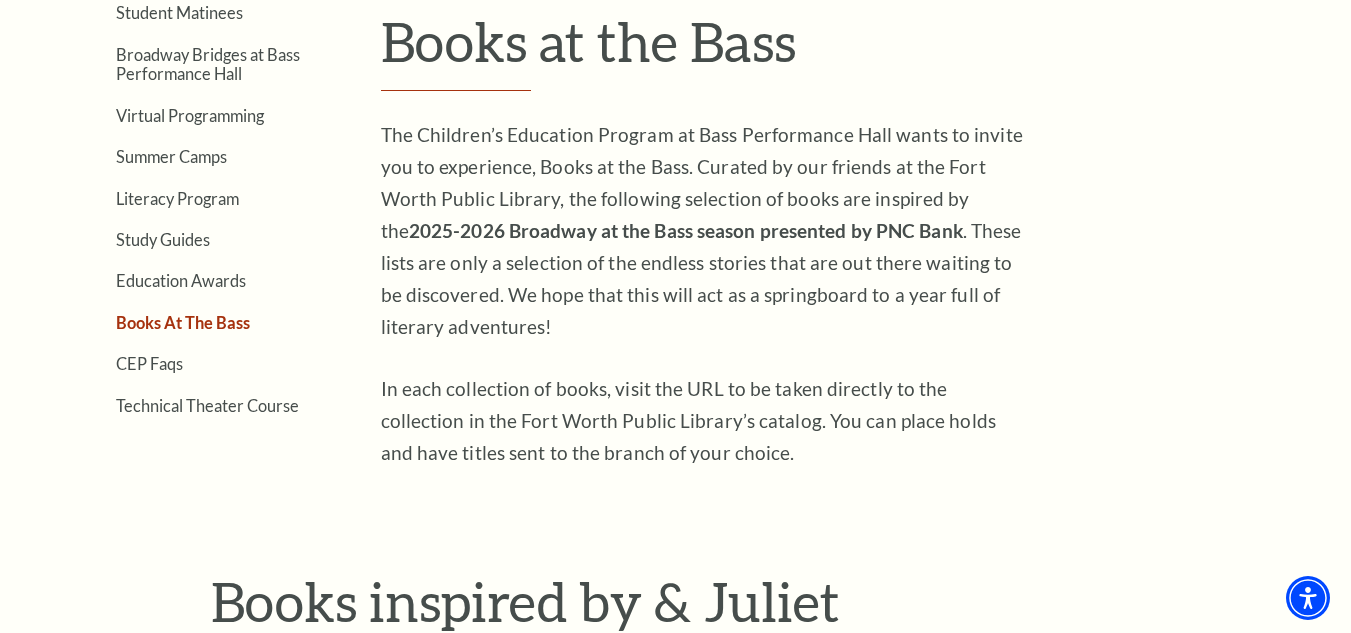 click on "In each collection of books, visit the URL to be taken directly to the collection in the Fort Worth Public Library’s catalog. You can place holds and have titles sent to the branch of your choice." at bounding box center (706, 421) 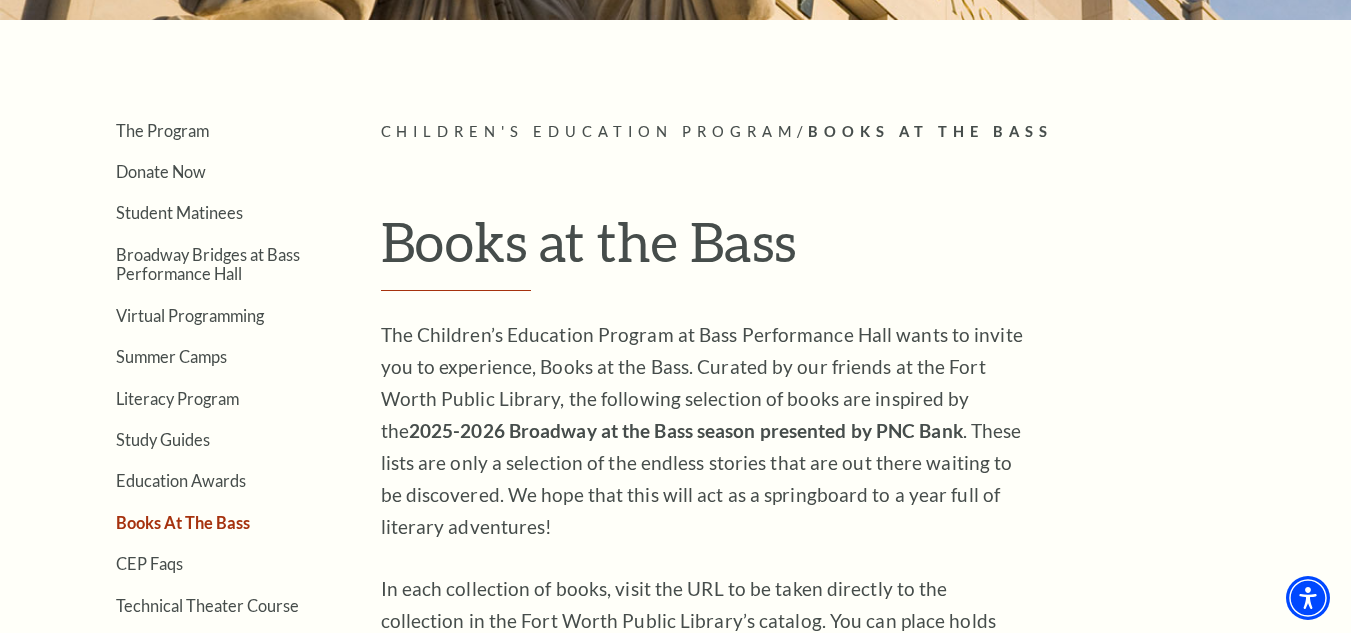scroll, scrollTop: 160, scrollLeft: 0, axis: vertical 